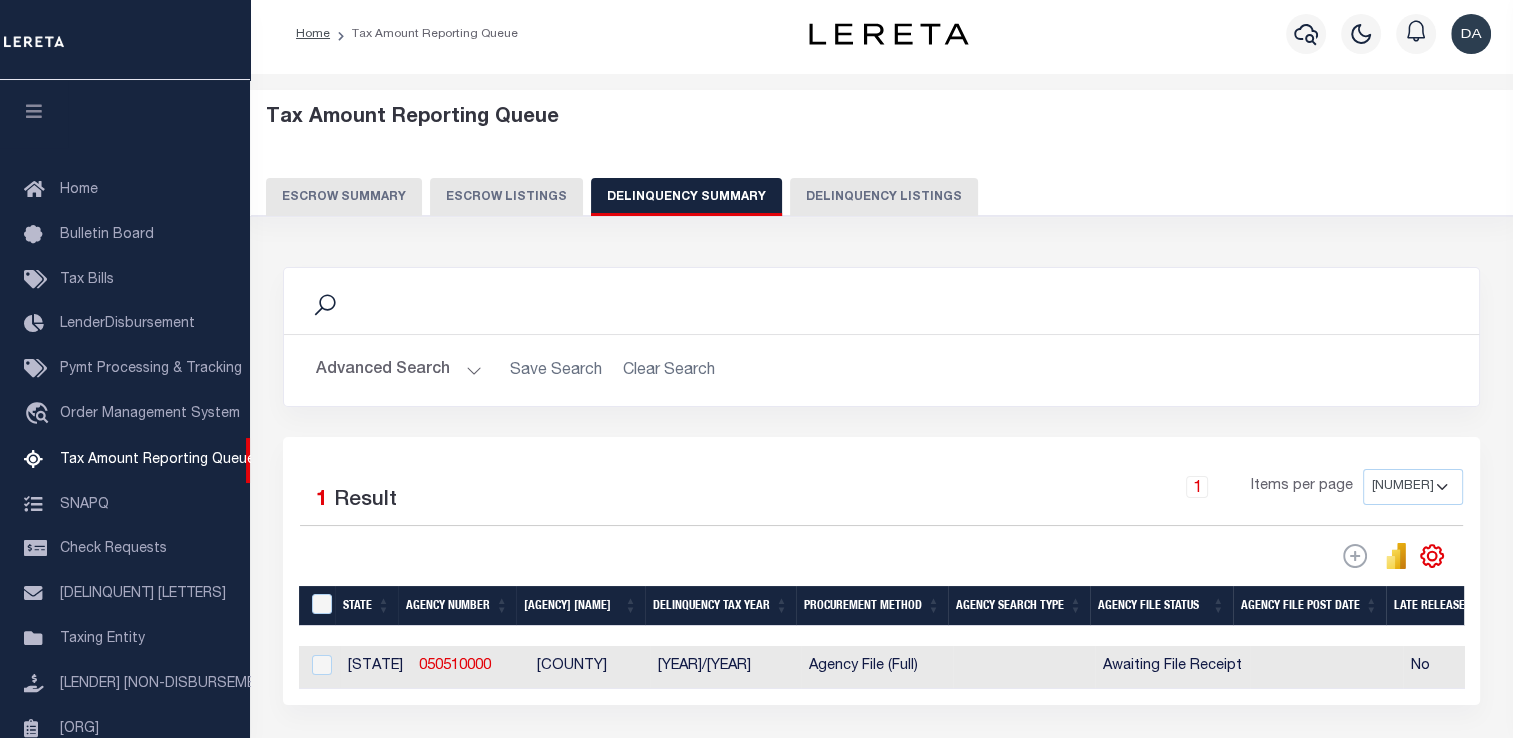 scroll, scrollTop: 6, scrollLeft: 0, axis: vertical 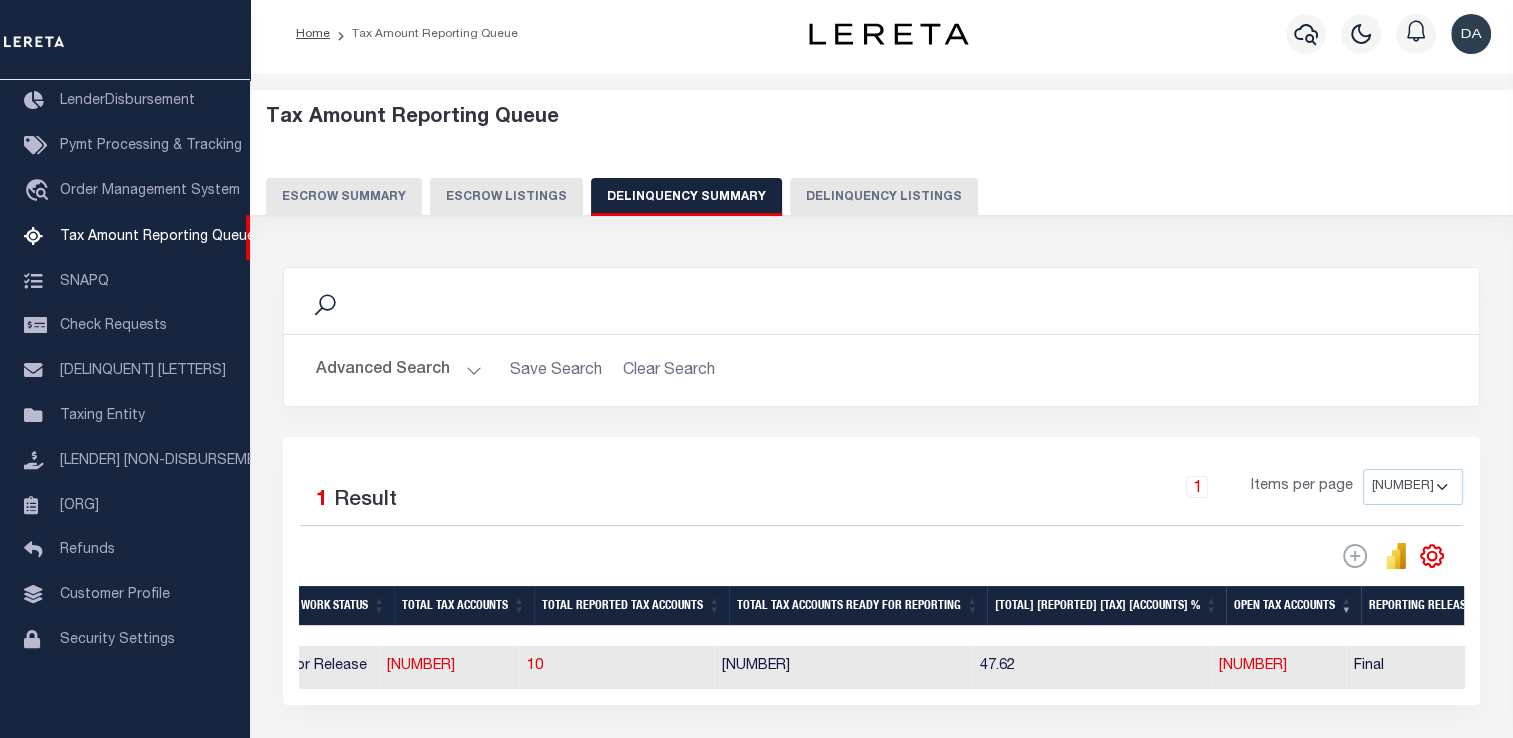 click on "1
Items per page   25 100 200 500 1000" at bounding box center (1030, 495) 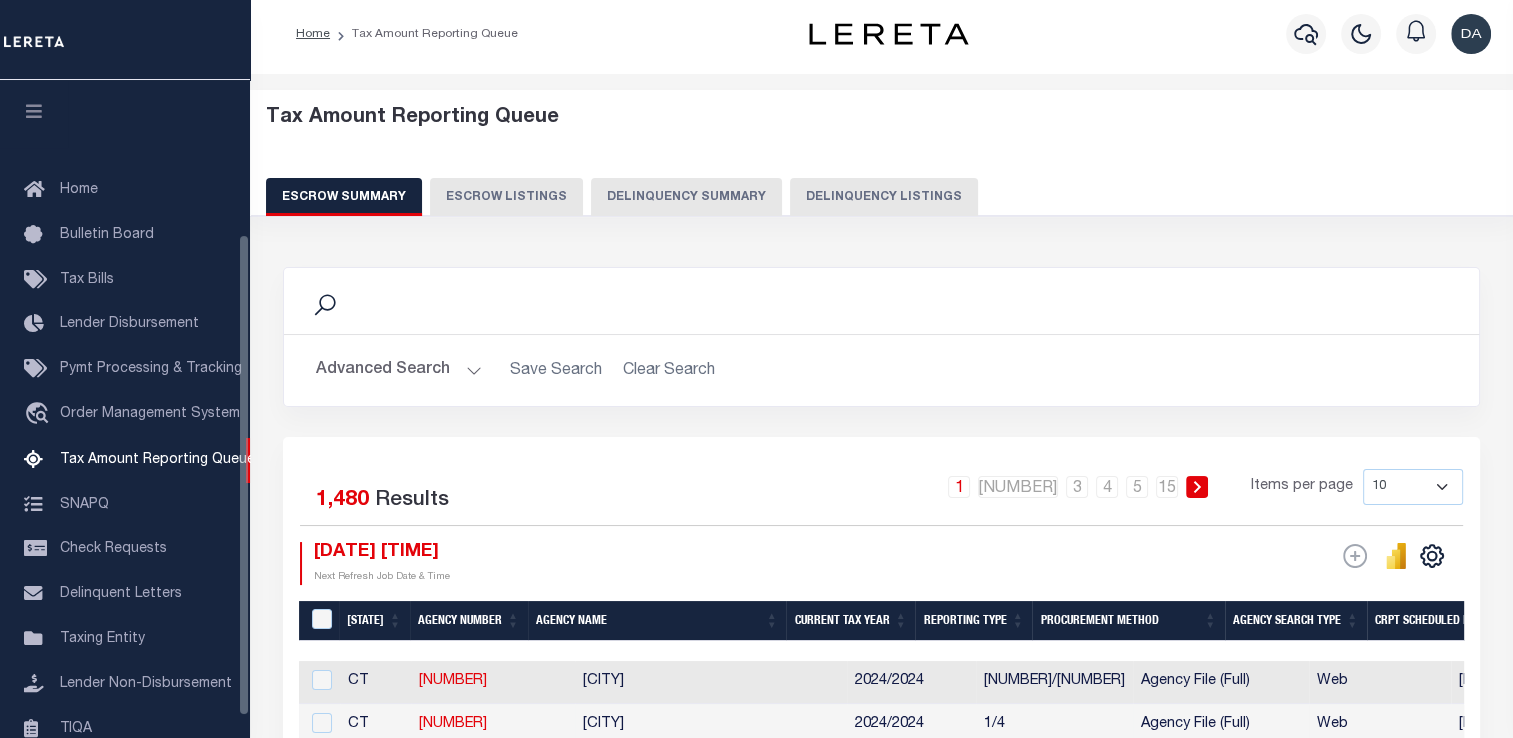 scroll, scrollTop: 6, scrollLeft: 0, axis: vertical 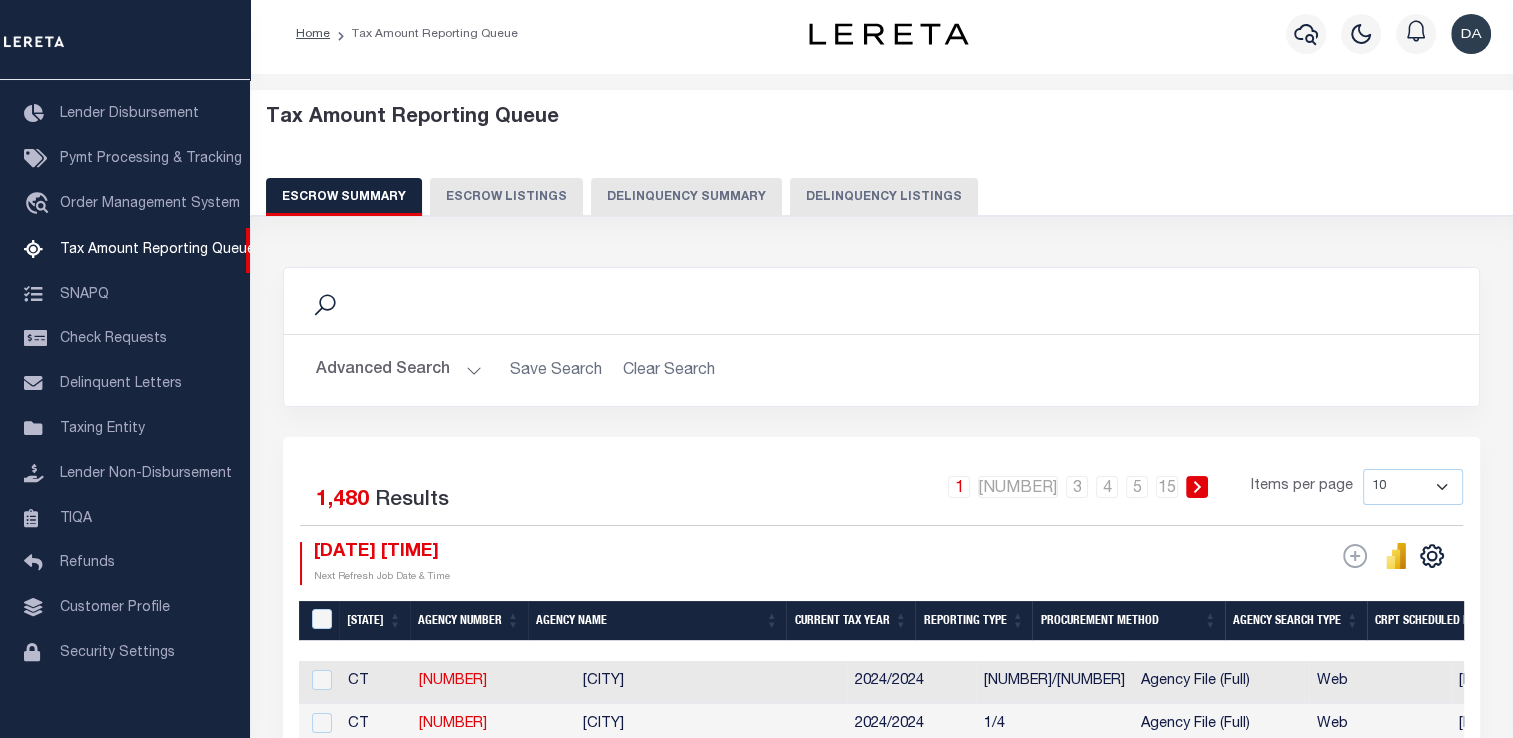 click on "Delinquency Summary" at bounding box center (686, 197) 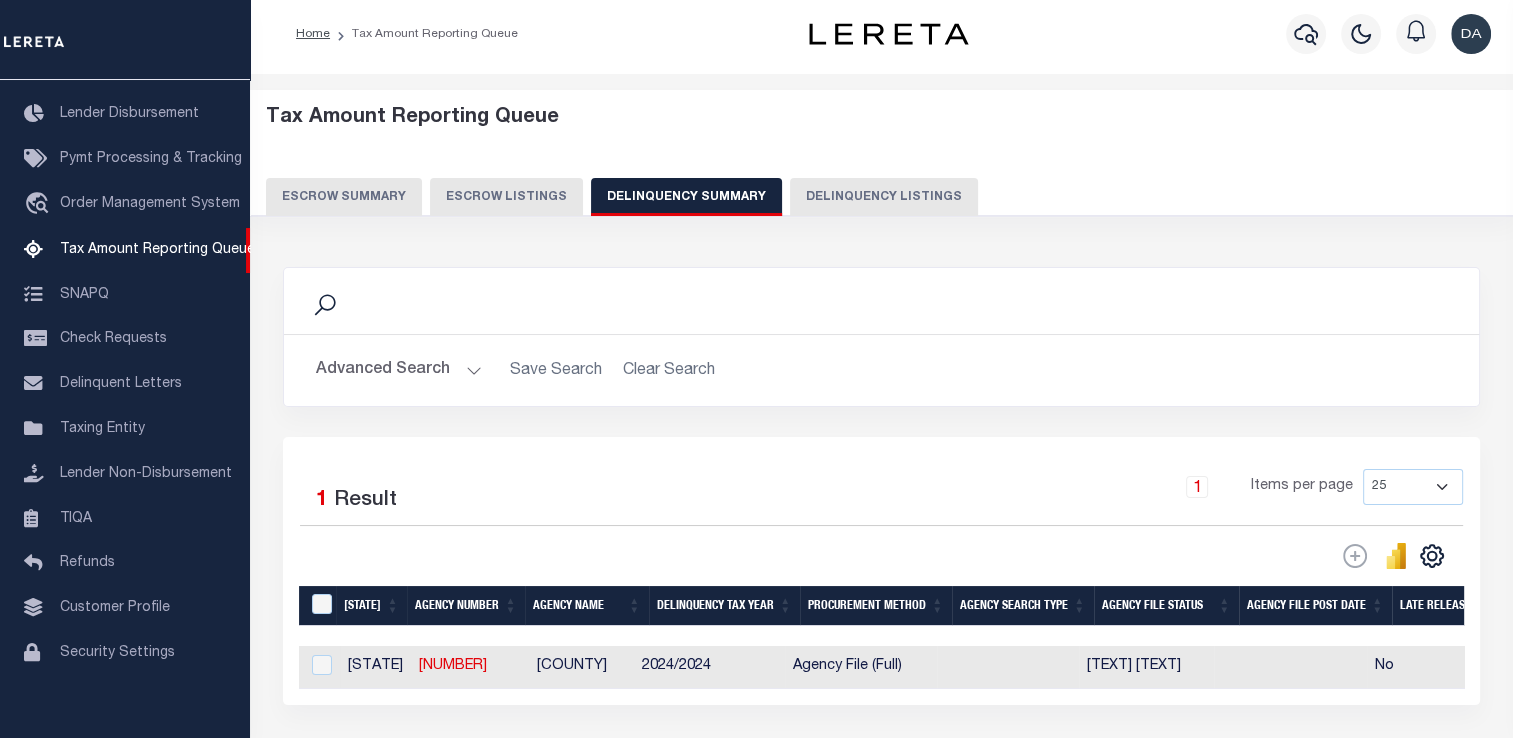 scroll, scrollTop: 0, scrollLeft: 708, axis: horizontal 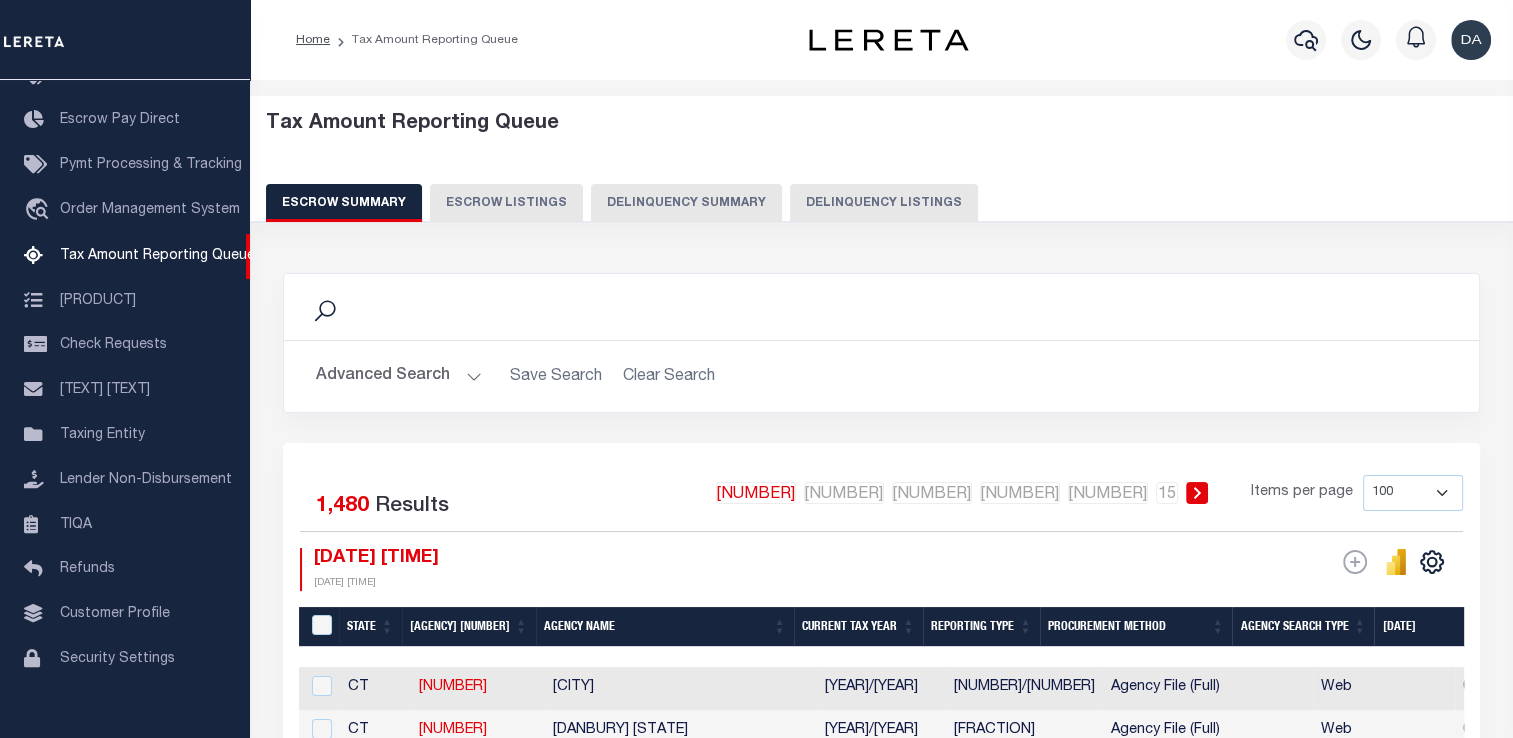 click on "Delinquency Summary" at bounding box center [686, 203] 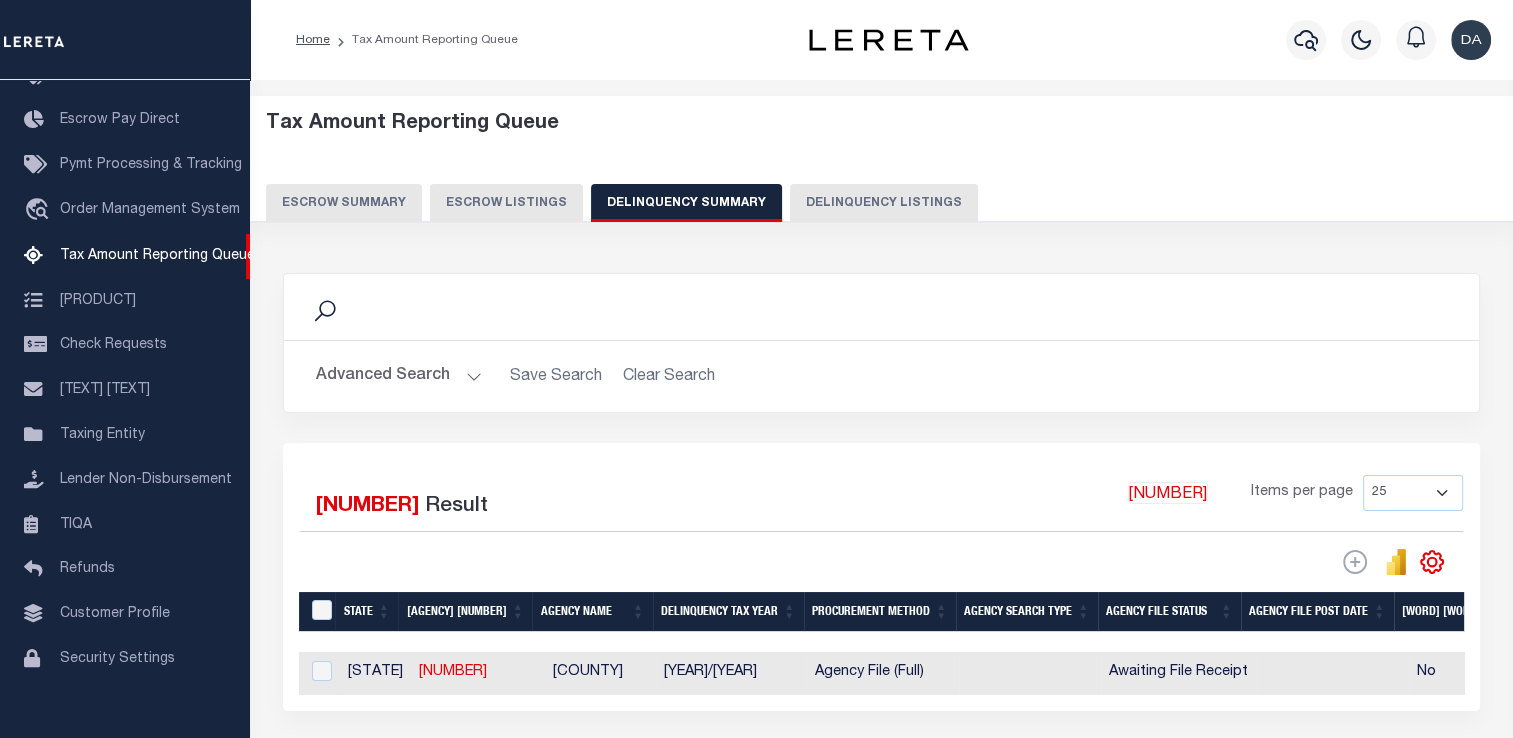 scroll, scrollTop: 100, scrollLeft: 0, axis: vertical 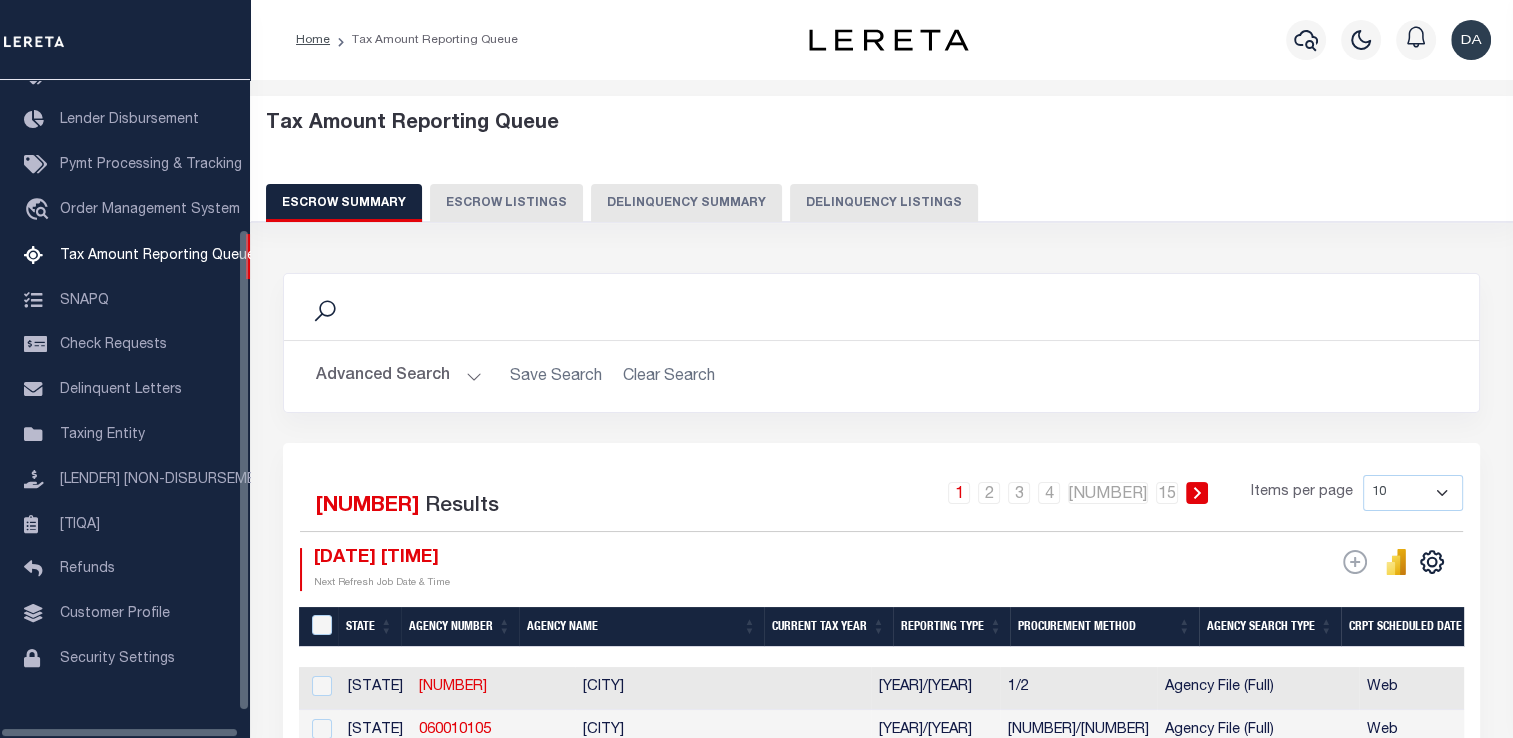 click on "Delinquency Summary" at bounding box center (686, 203) 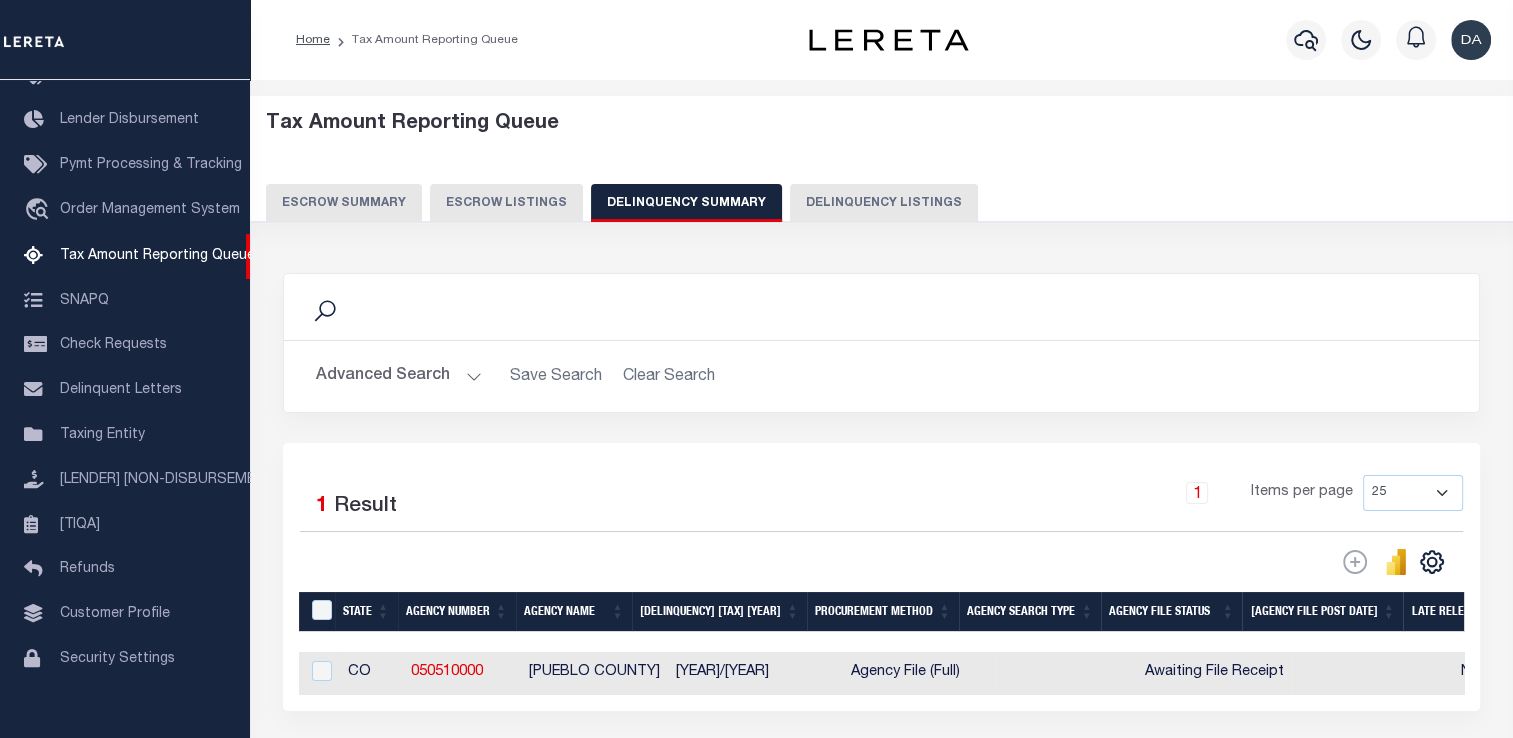 scroll, scrollTop: 167, scrollLeft: 0, axis: vertical 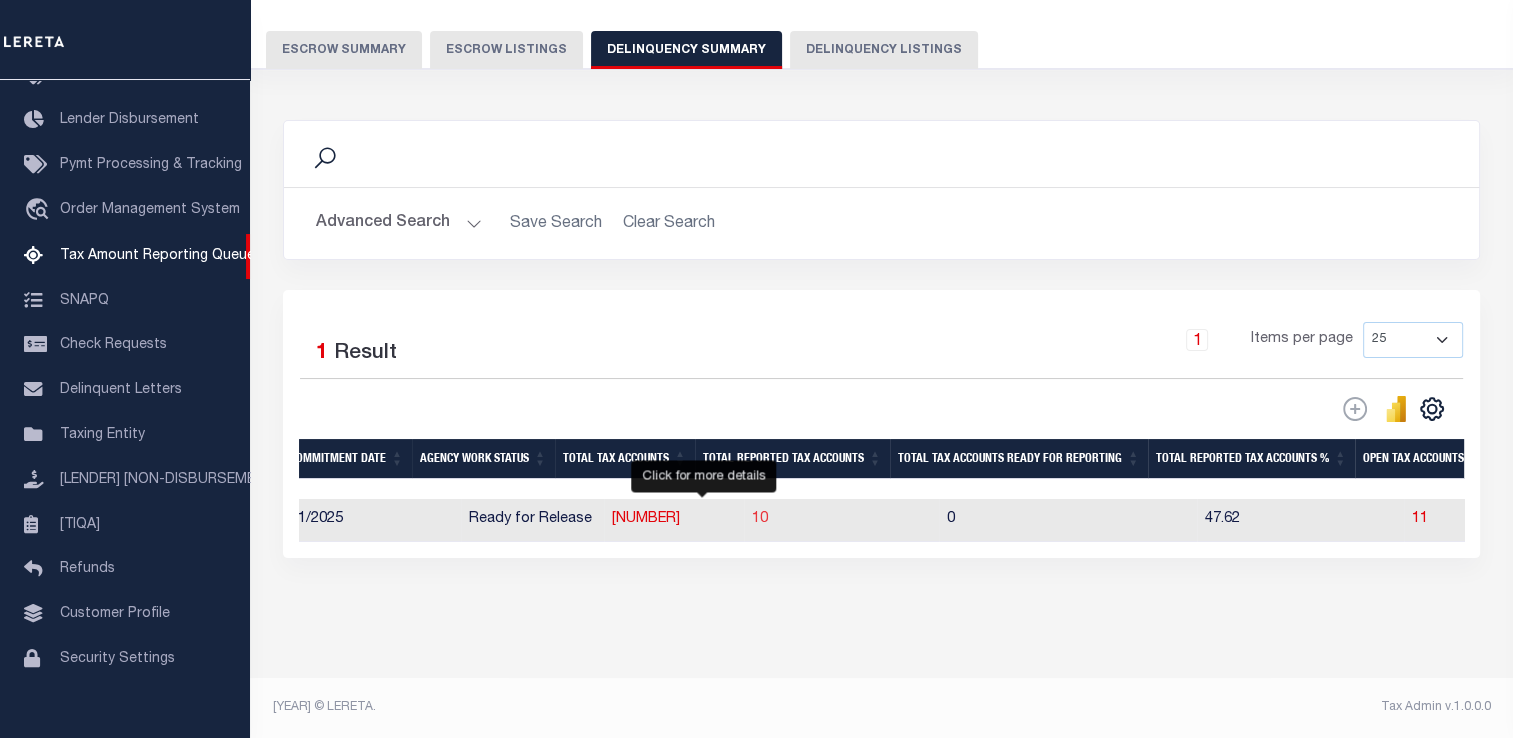 click on "10" at bounding box center [760, 519] 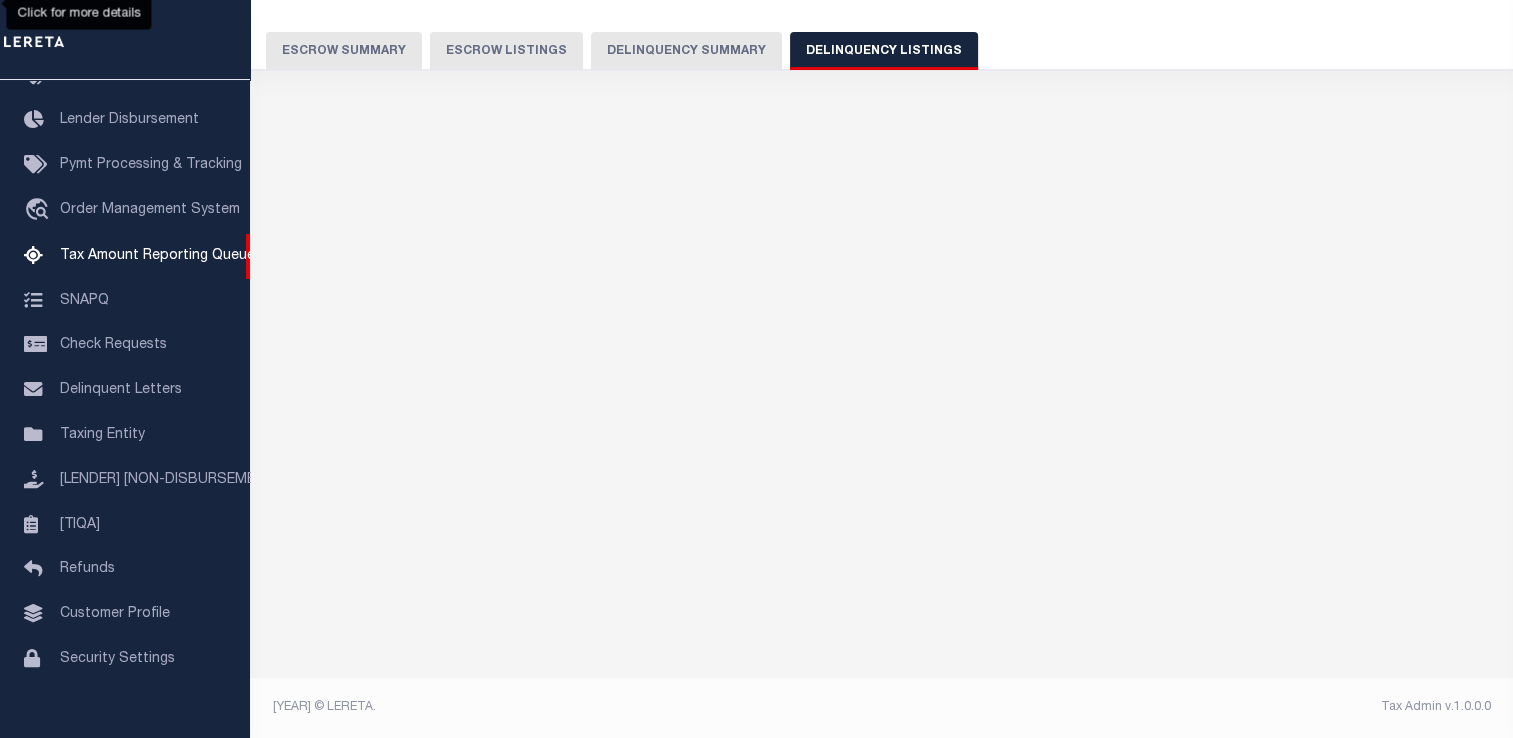 scroll, scrollTop: 149, scrollLeft: 0, axis: vertical 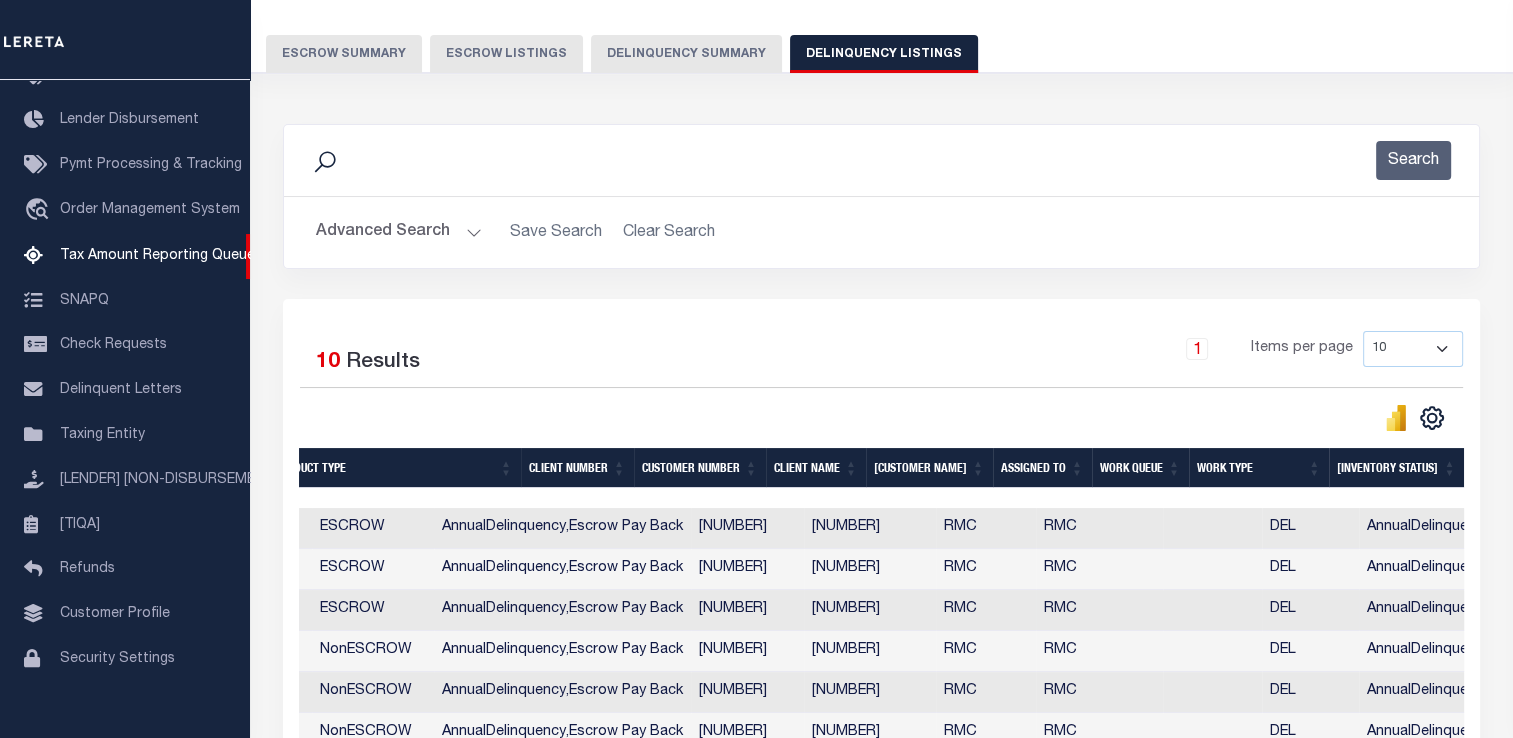 drag, startPoint x: 661, startPoint y: 610, endPoint x: 1004, endPoint y: 610, distance: 343 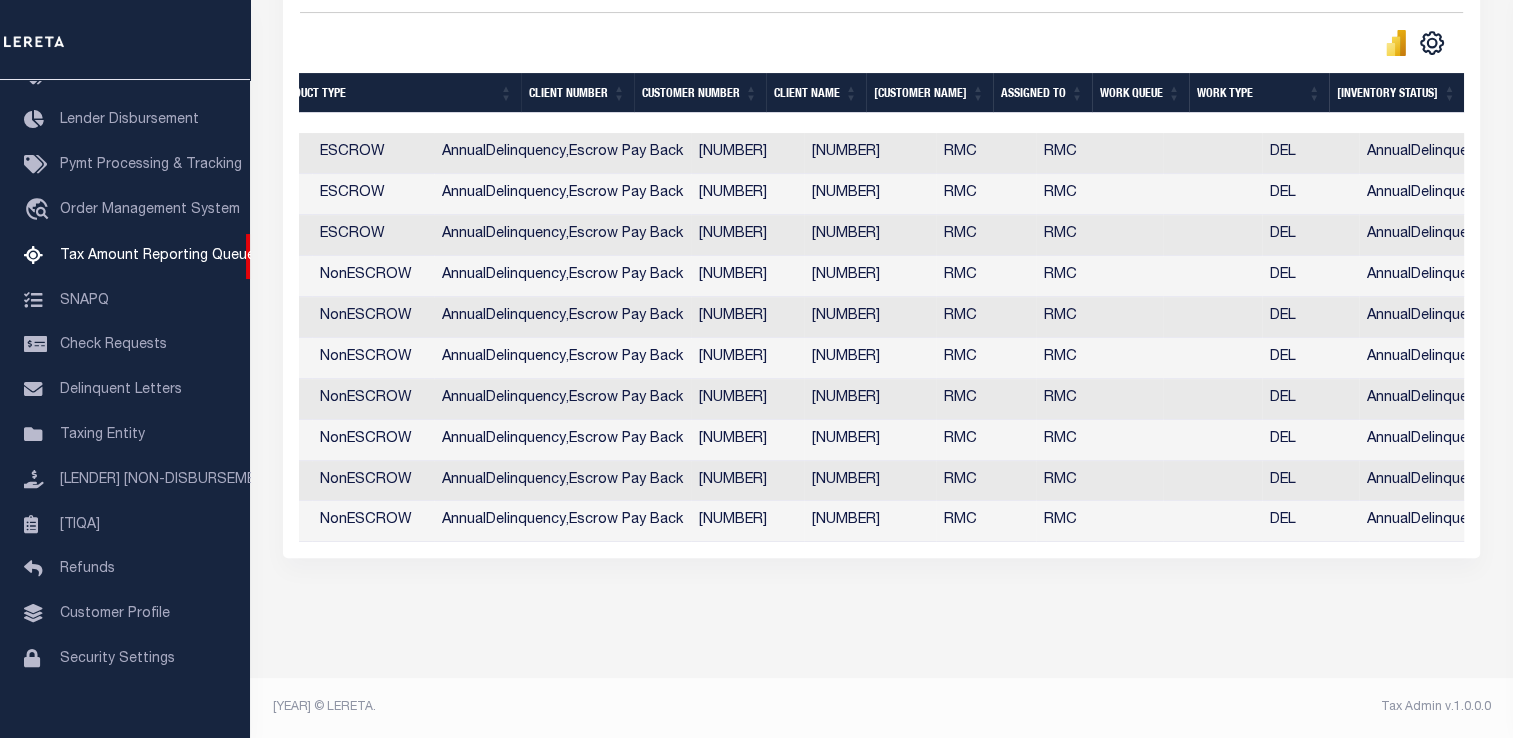 scroll, scrollTop: 0, scrollLeft: 0, axis: both 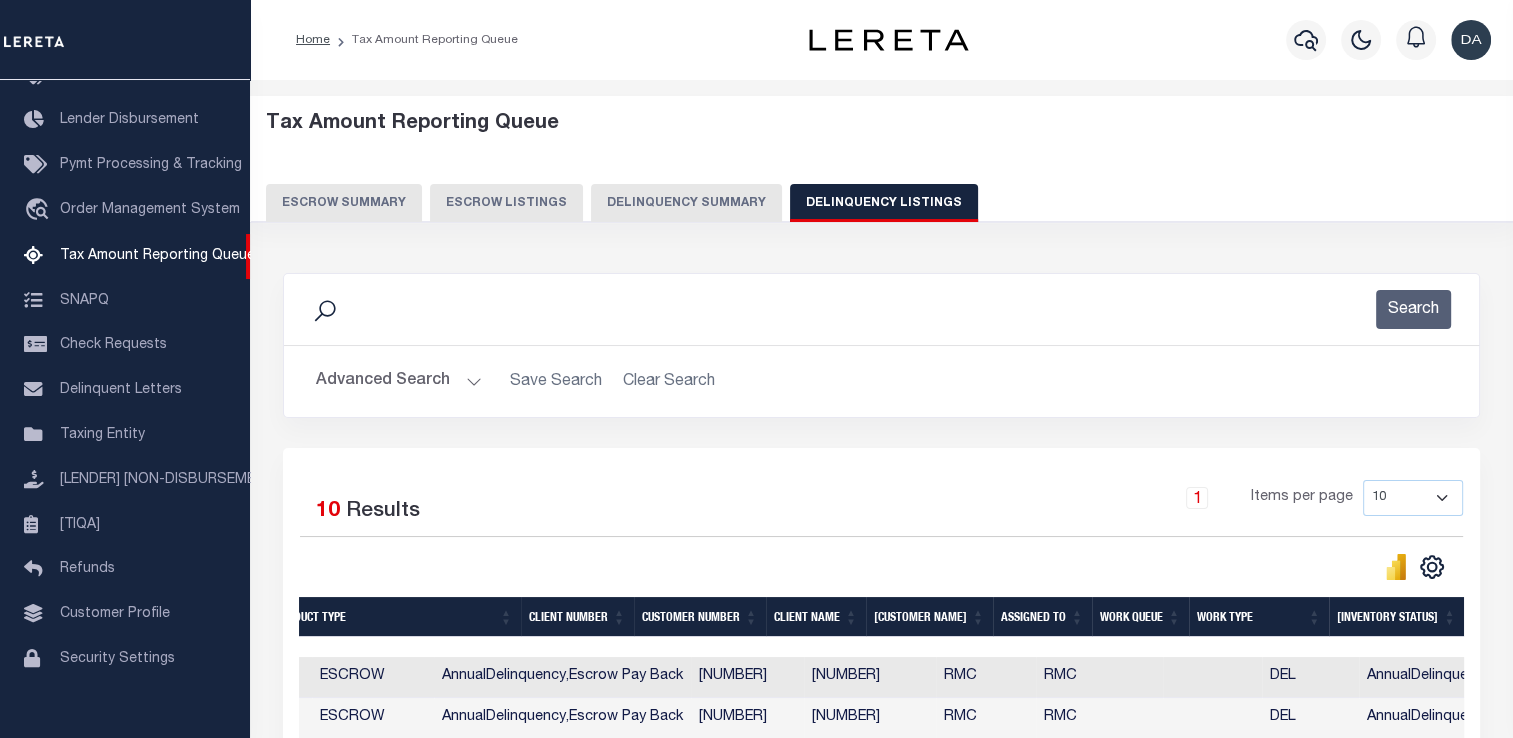 click on "Delinquency Summary" at bounding box center (686, 203) 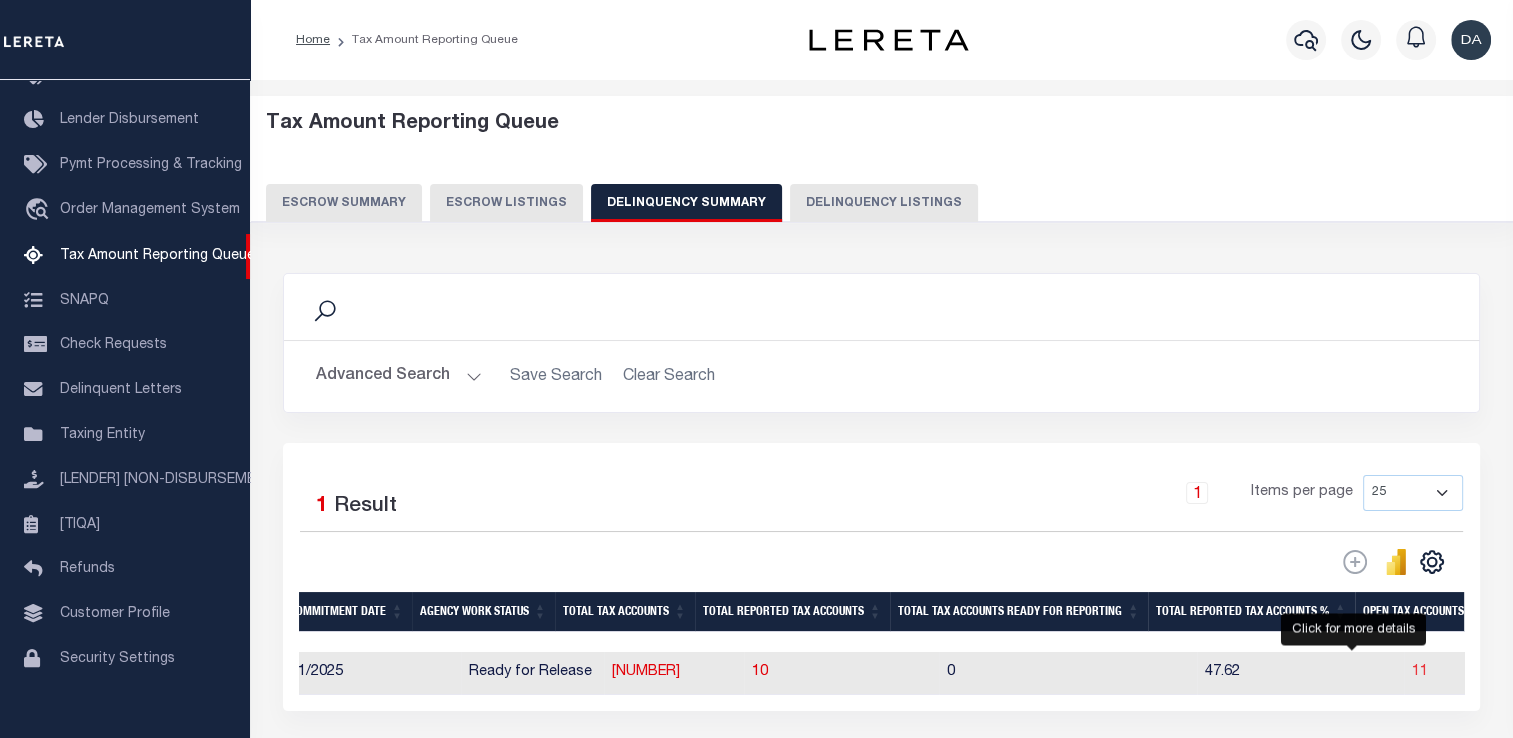 click on "11" at bounding box center (1420, 672) 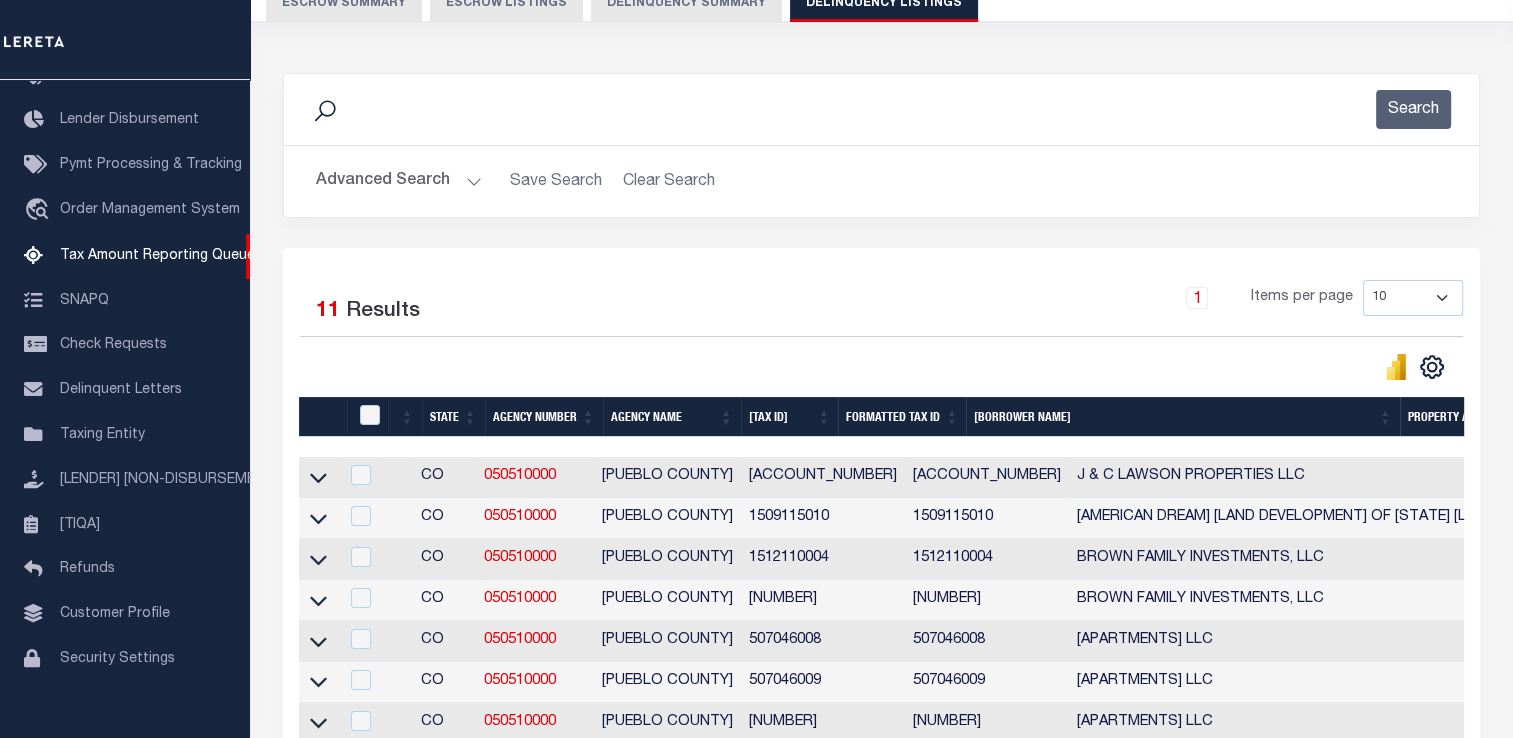scroll, scrollTop: 586, scrollLeft: 0, axis: vertical 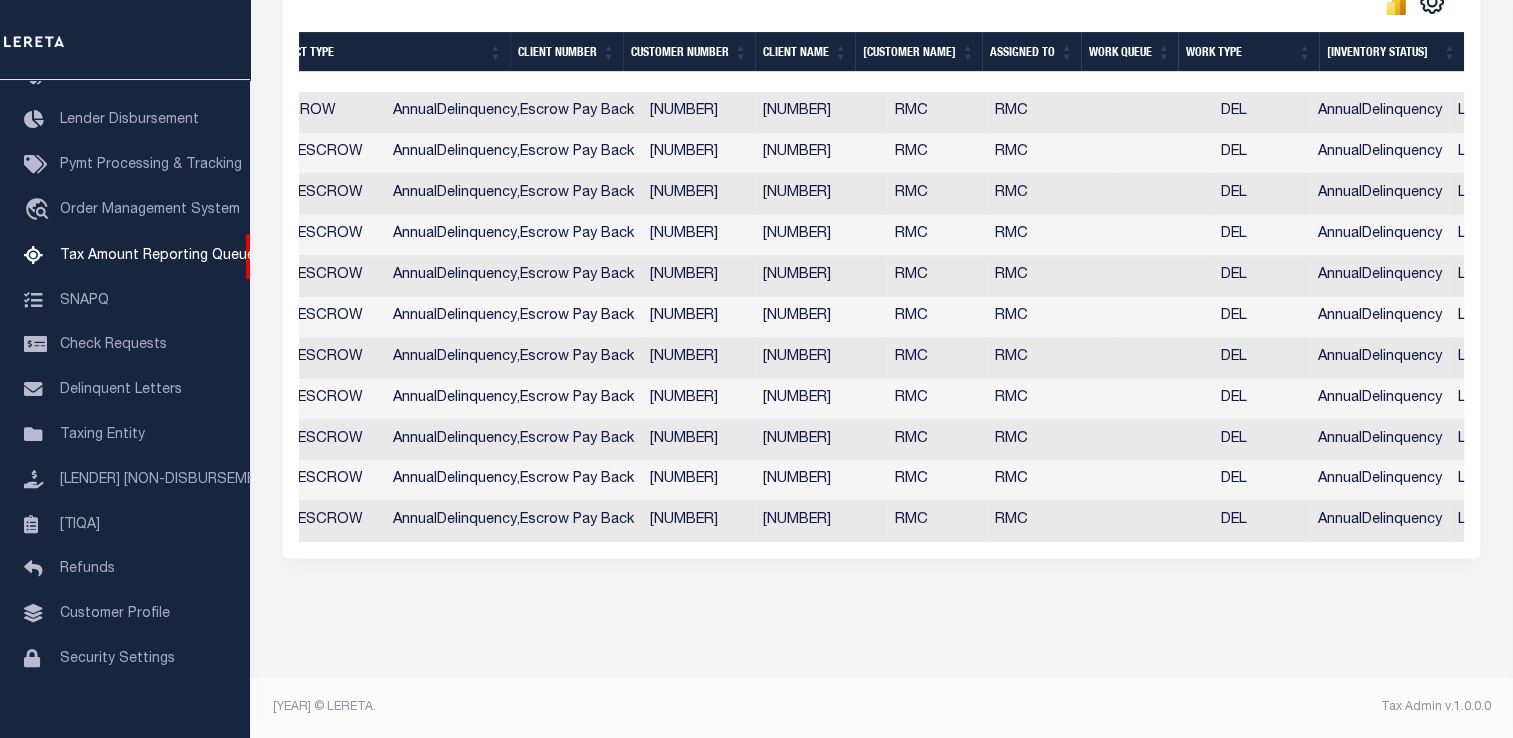 drag, startPoint x: 824, startPoint y: 408, endPoint x: 1047, endPoint y: 425, distance: 223.64705 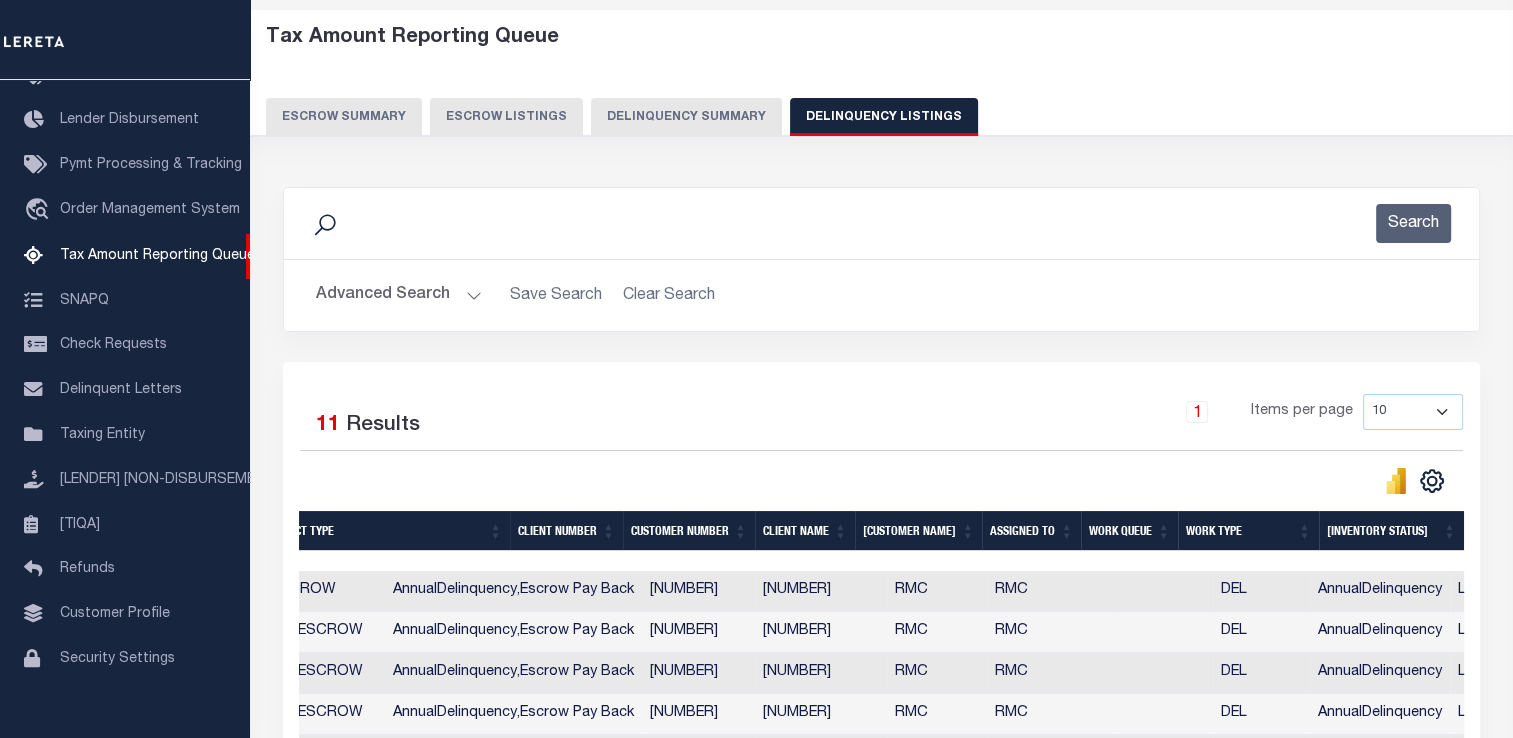 scroll, scrollTop: 0, scrollLeft: 0, axis: both 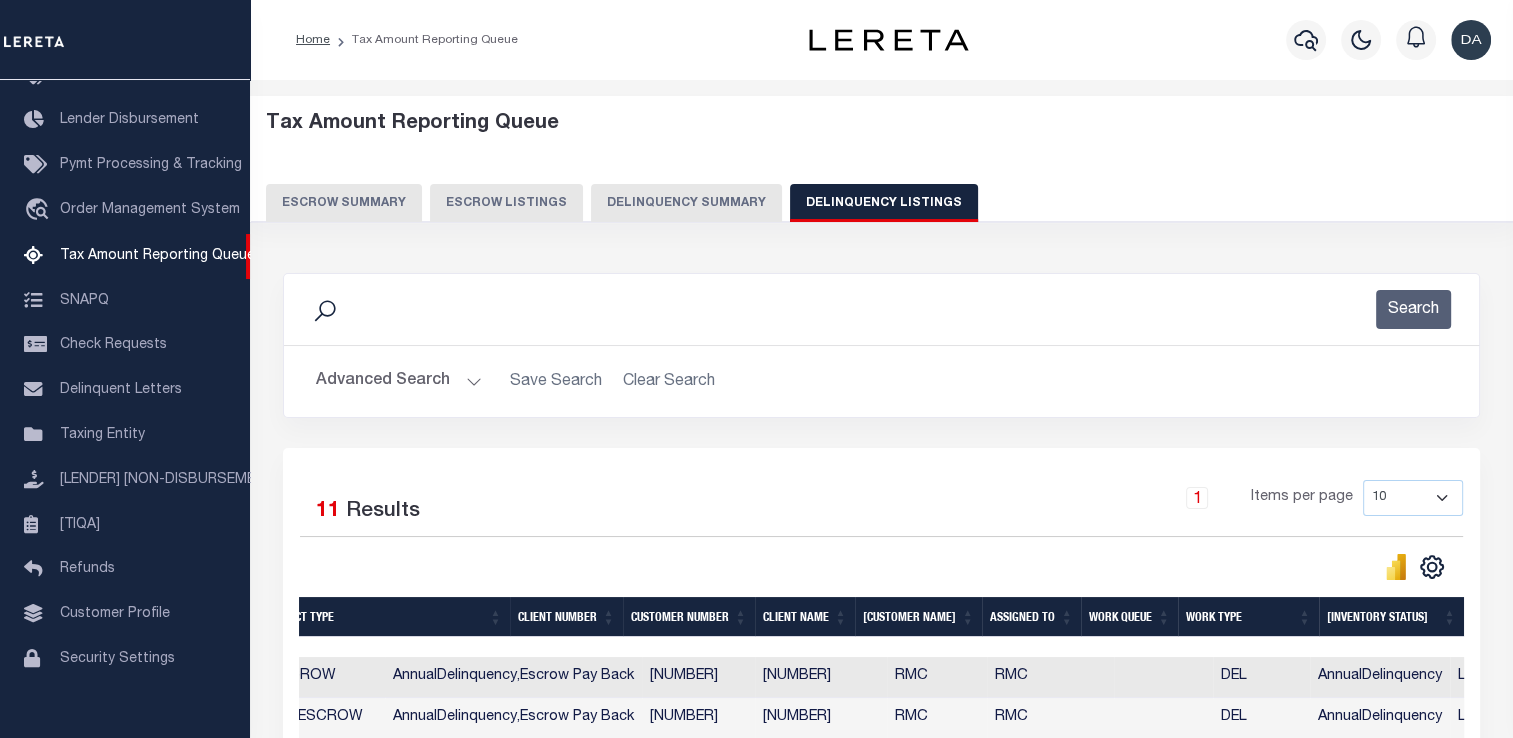click on "Delinquency Summary" at bounding box center (686, 203) 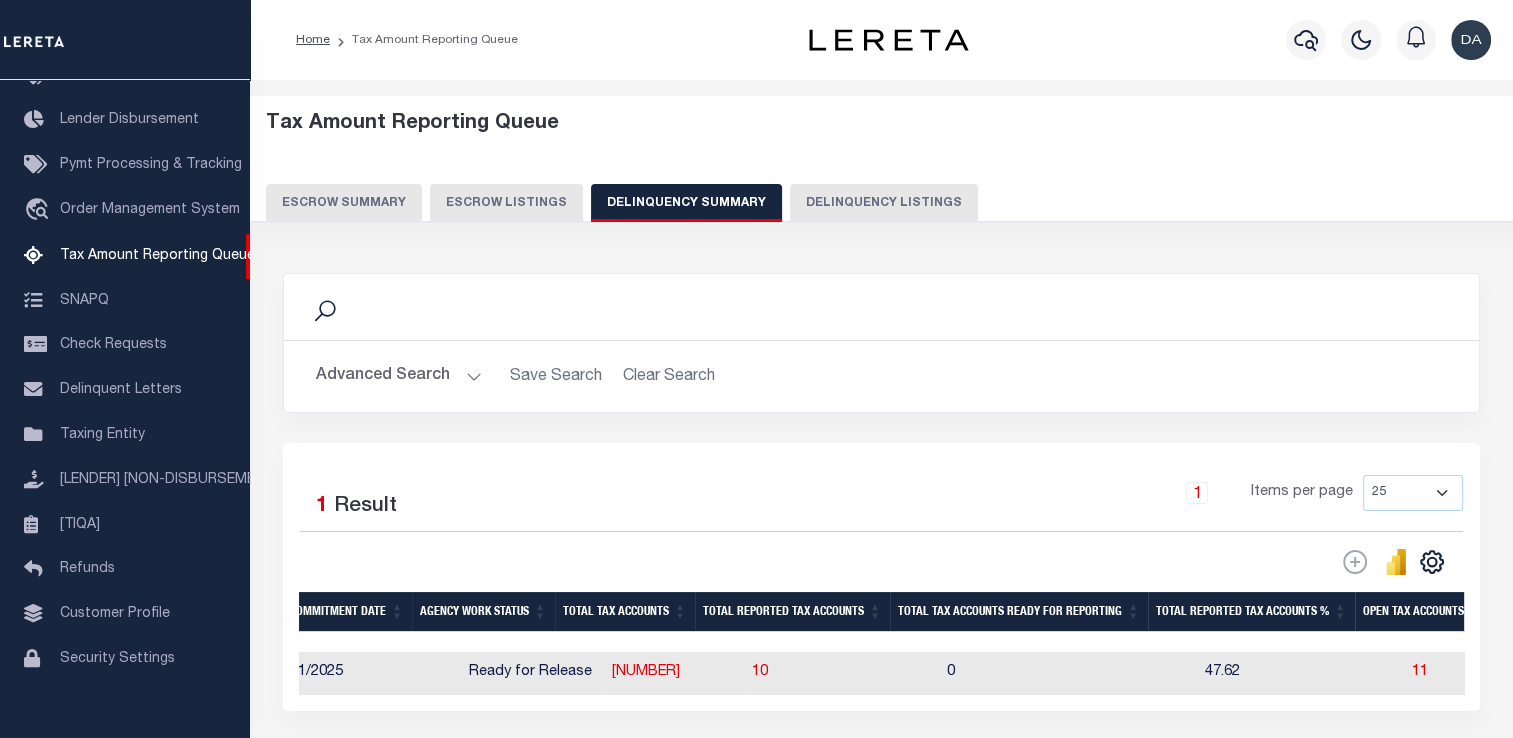 scroll, scrollTop: 167, scrollLeft: 0, axis: vertical 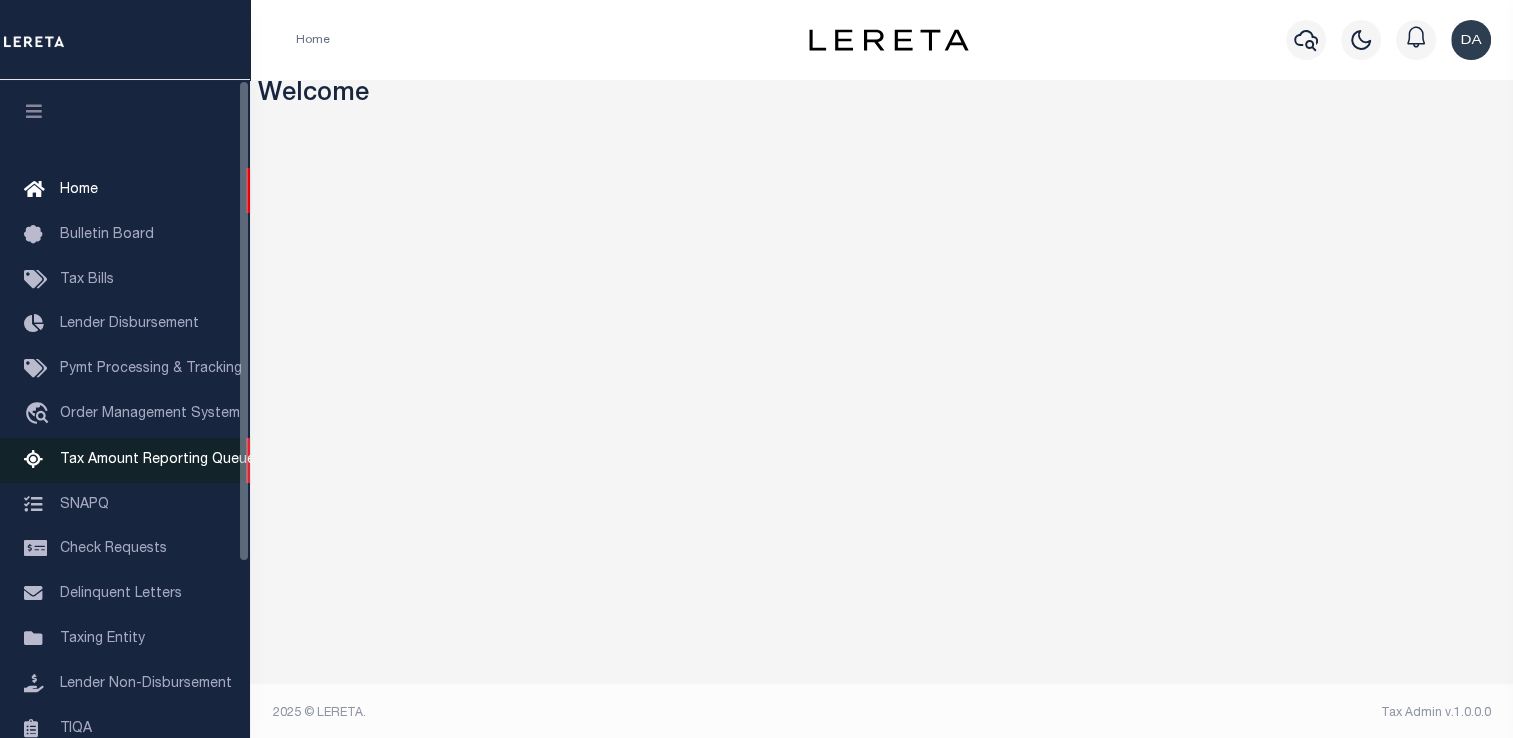 click on "Tax Amount Reporting Queue" at bounding box center (157, 460) 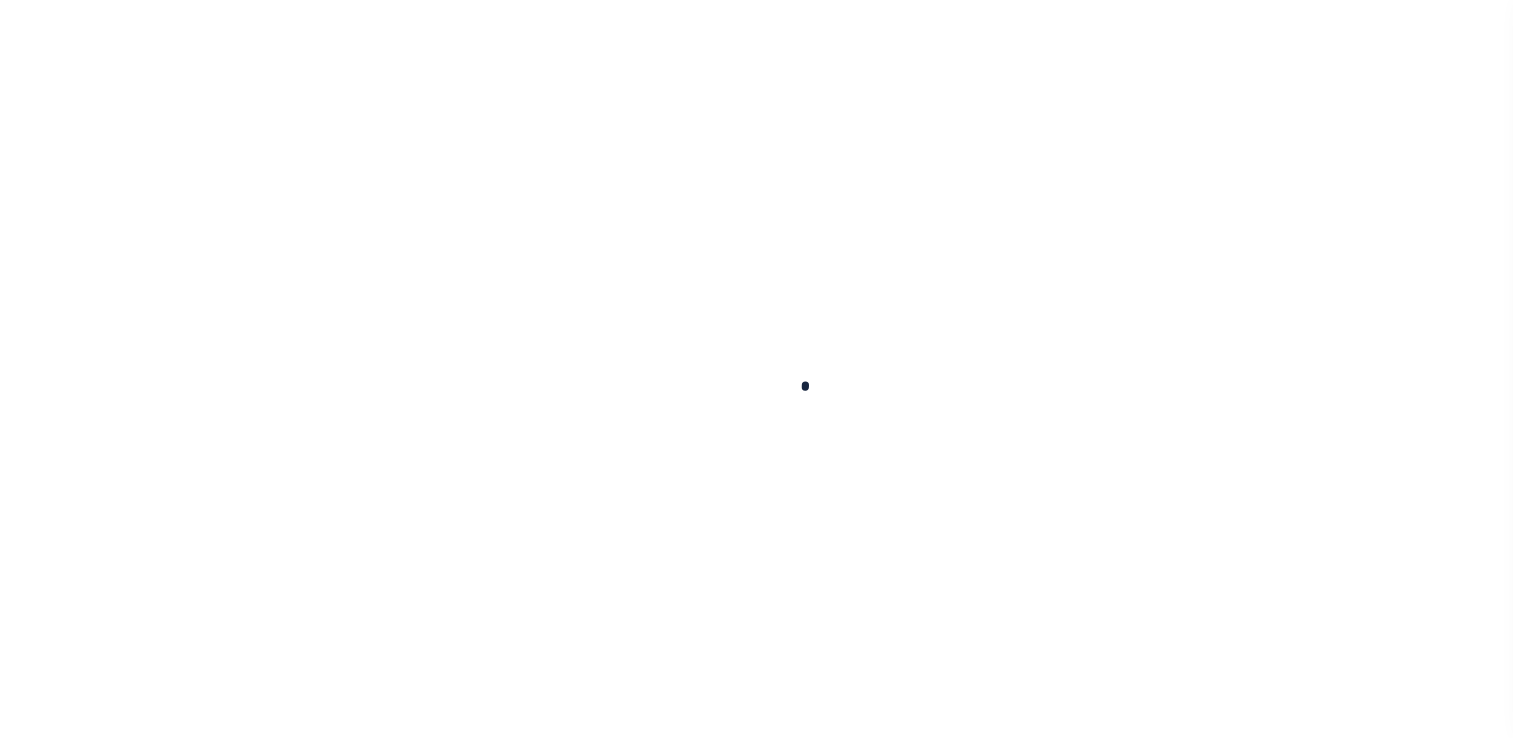 scroll, scrollTop: 0, scrollLeft: 0, axis: both 